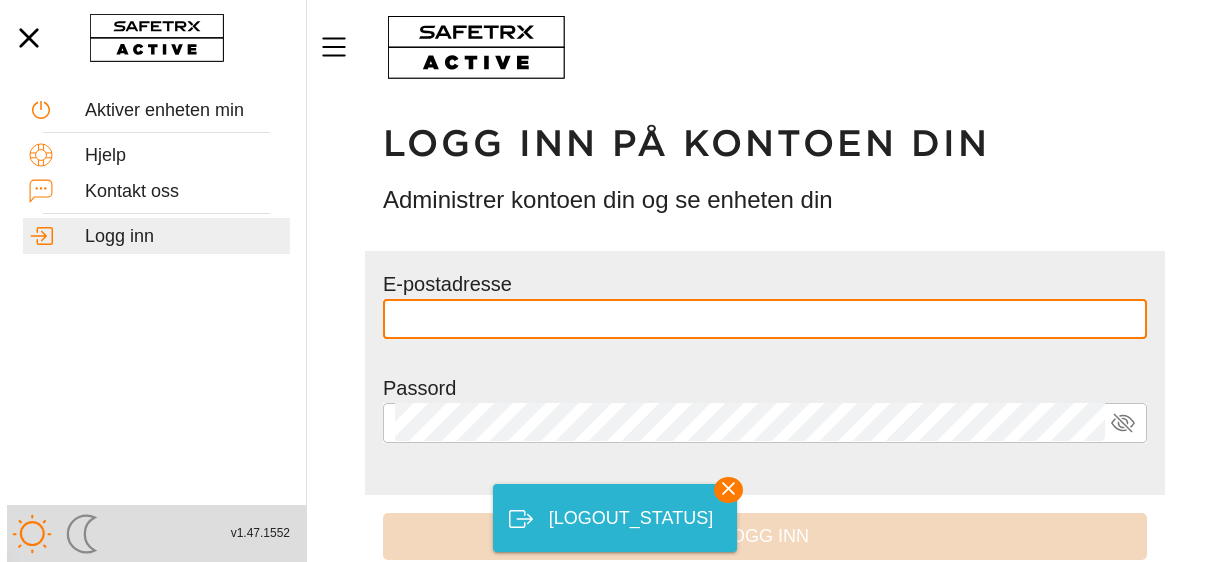 scroll, scrollTop: 0, scrollLeft: 0, axis: both 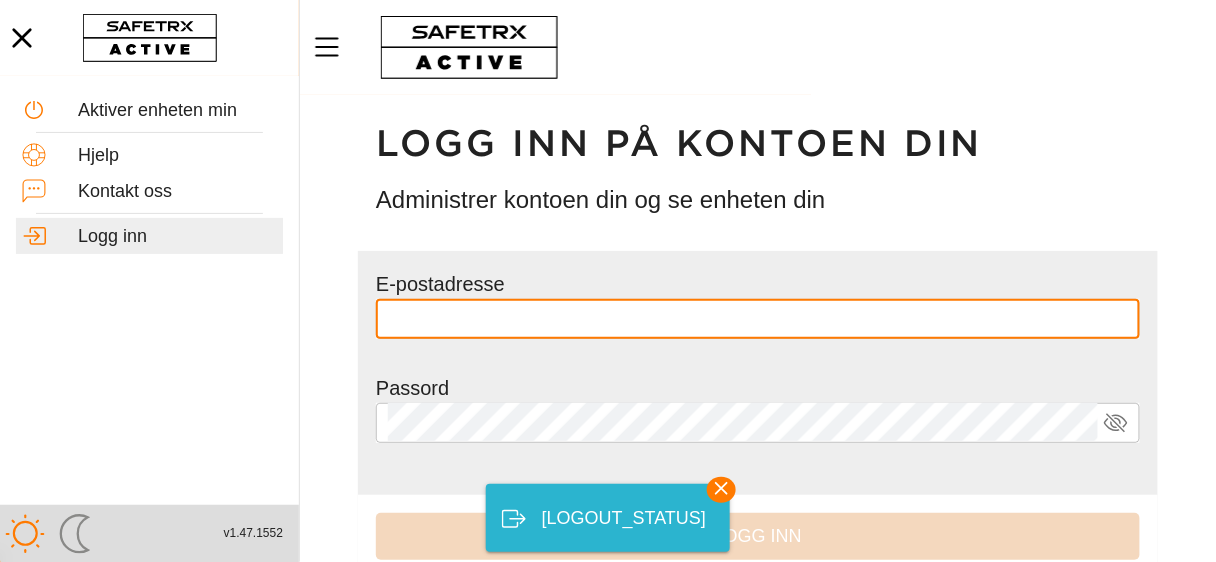type on "**********" 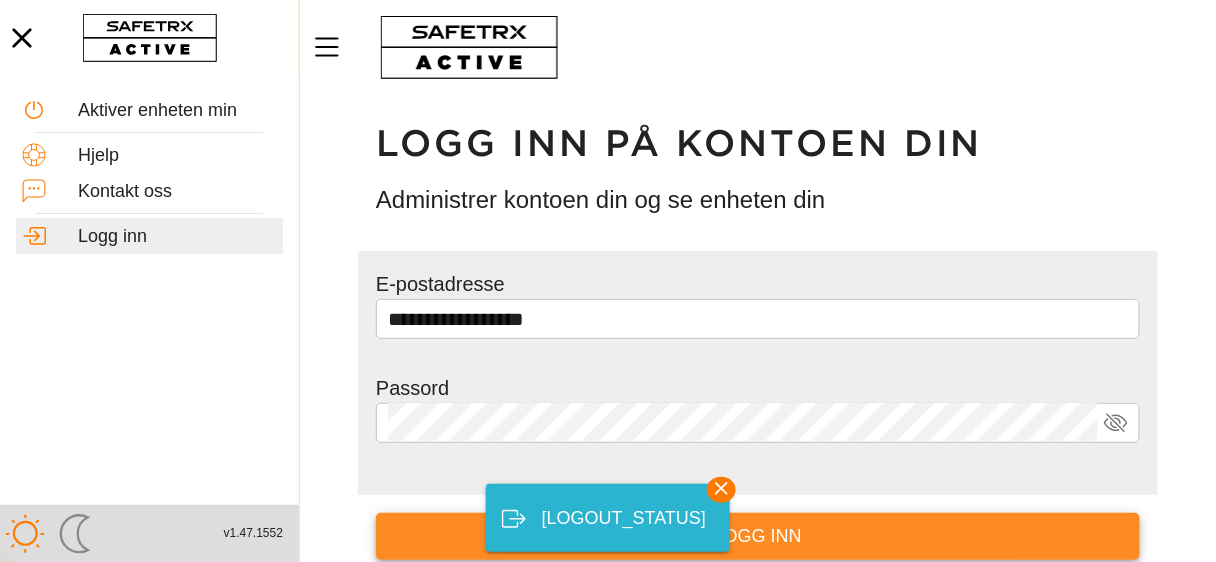 click on "Logg inn" at bounding box center (758, 536) 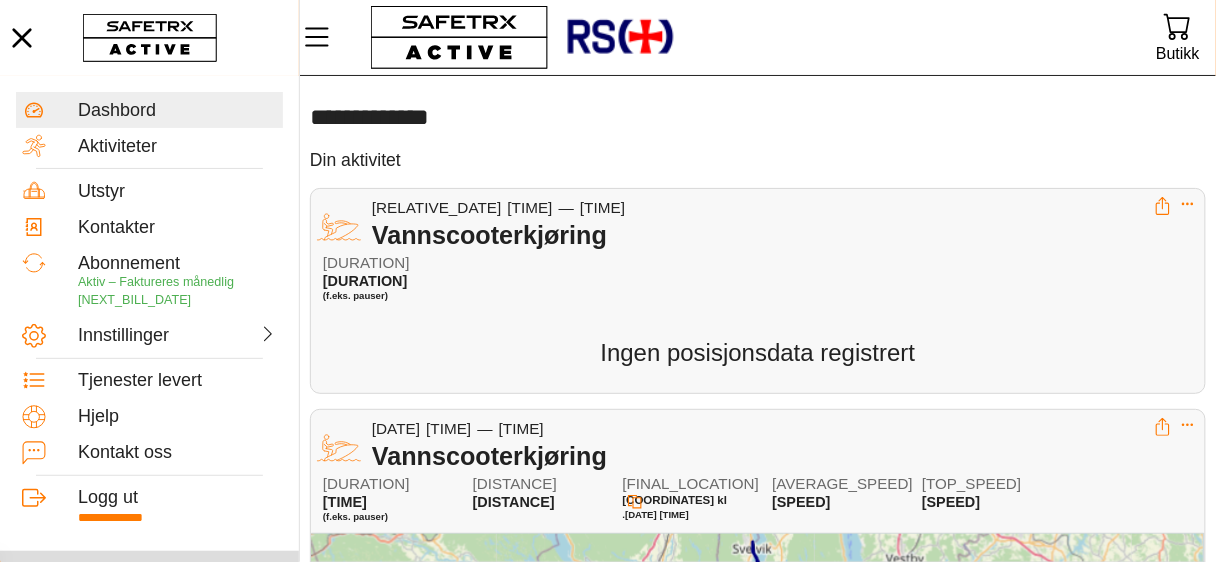 click on "Vannscooterkjøring" at bounding box center [489, 235] 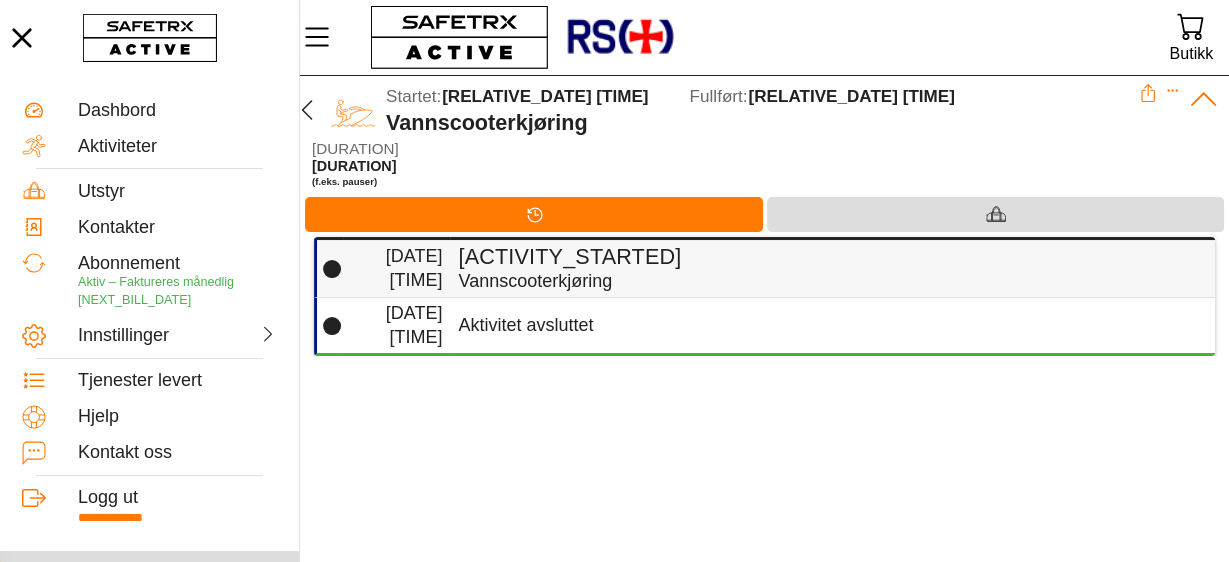 click on "Aktivitet startet" at bounding box center (569, 256) 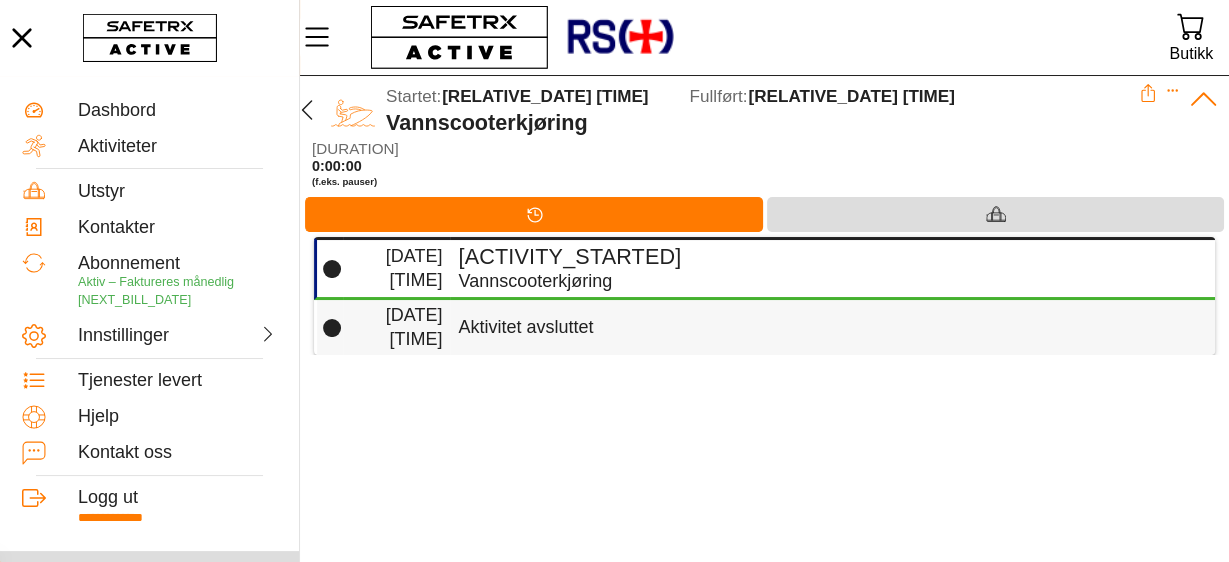 click on "Aktivitet avsluttet" at bounding box center (525, 327) 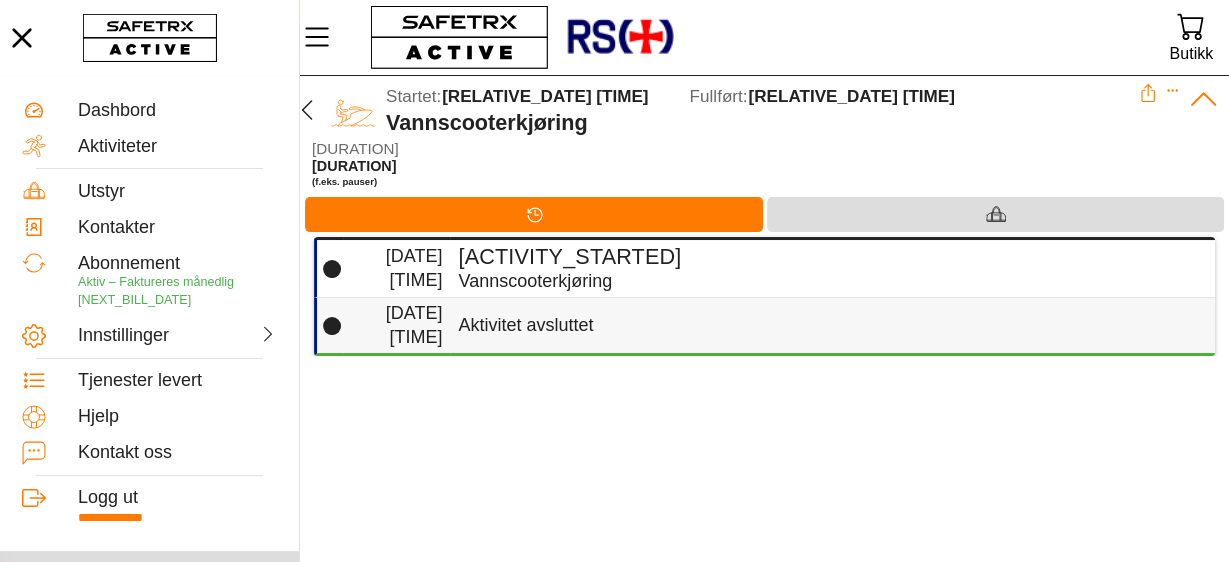 click on "Aktivitet avsluttet" at bounding box center [525, 325] 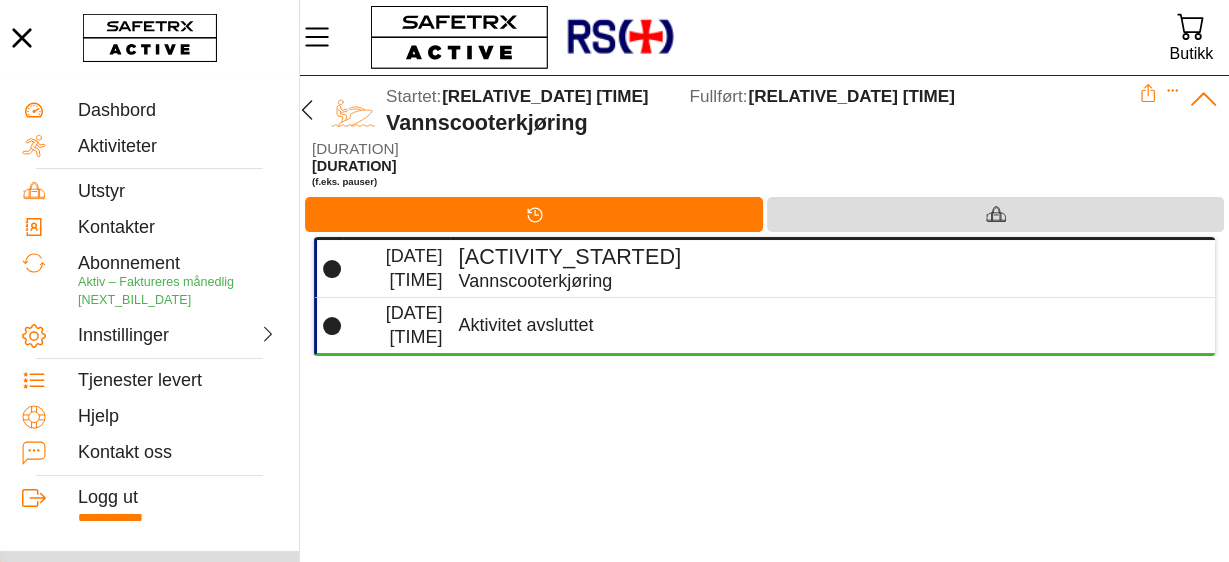 click 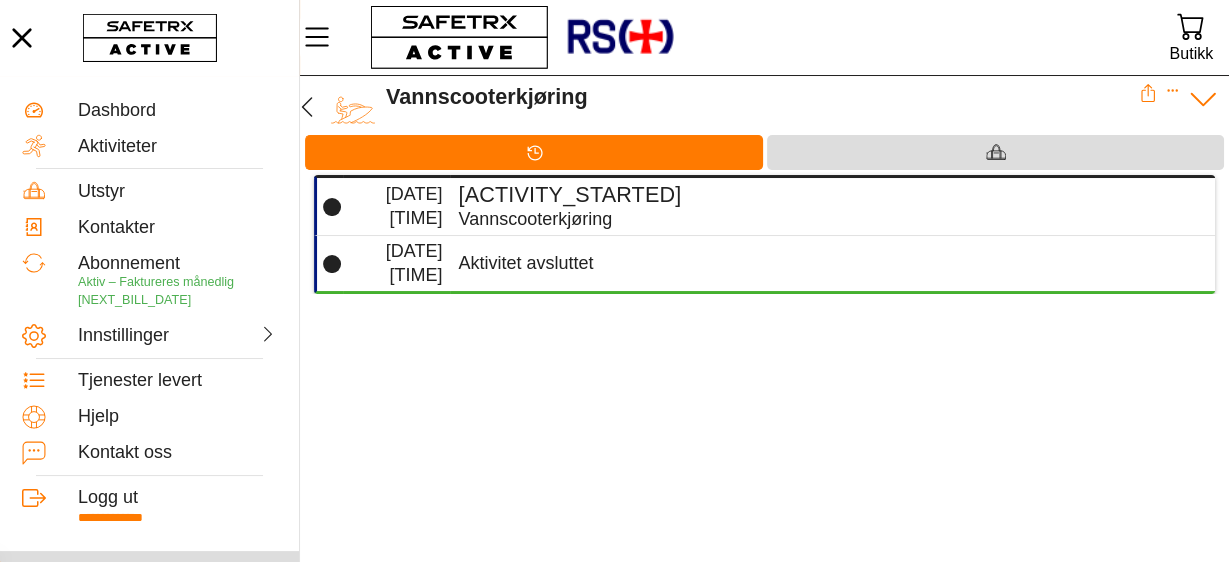 click on "**********" 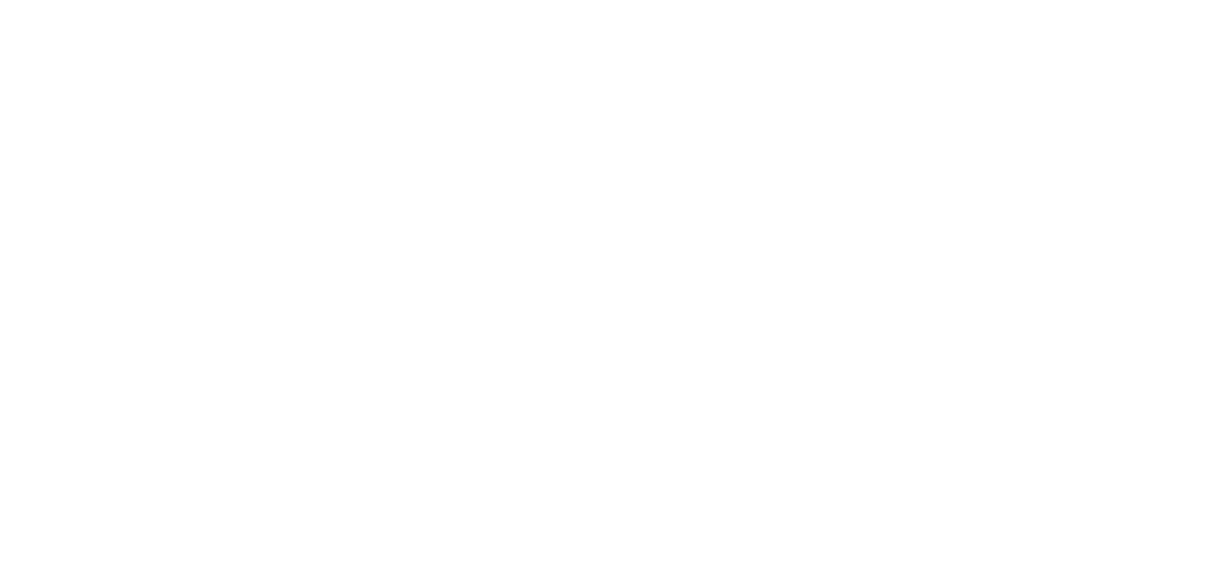 scroll, scrollTop: 0, scrollLeft: 0, axis: both 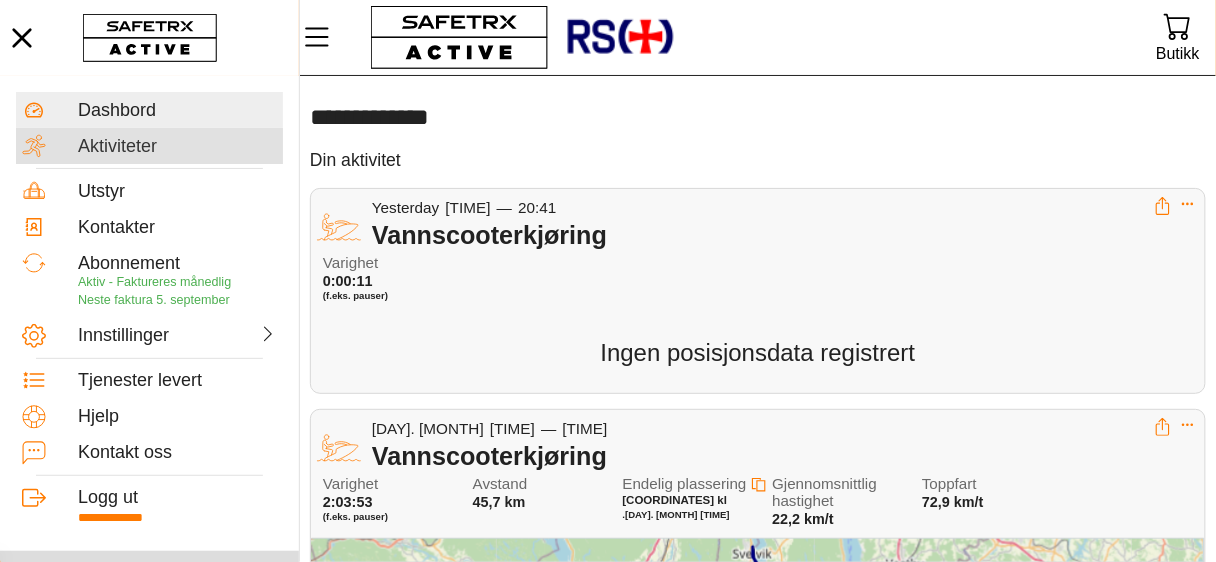 click on "Aktiviteter" at bounding box center [117, 146] 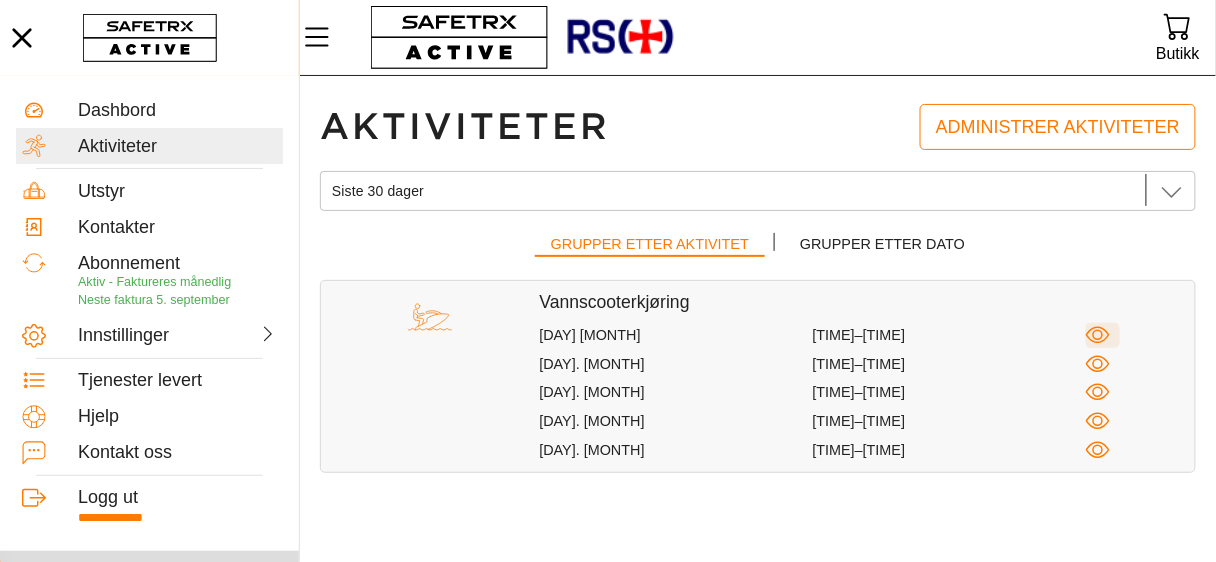 click 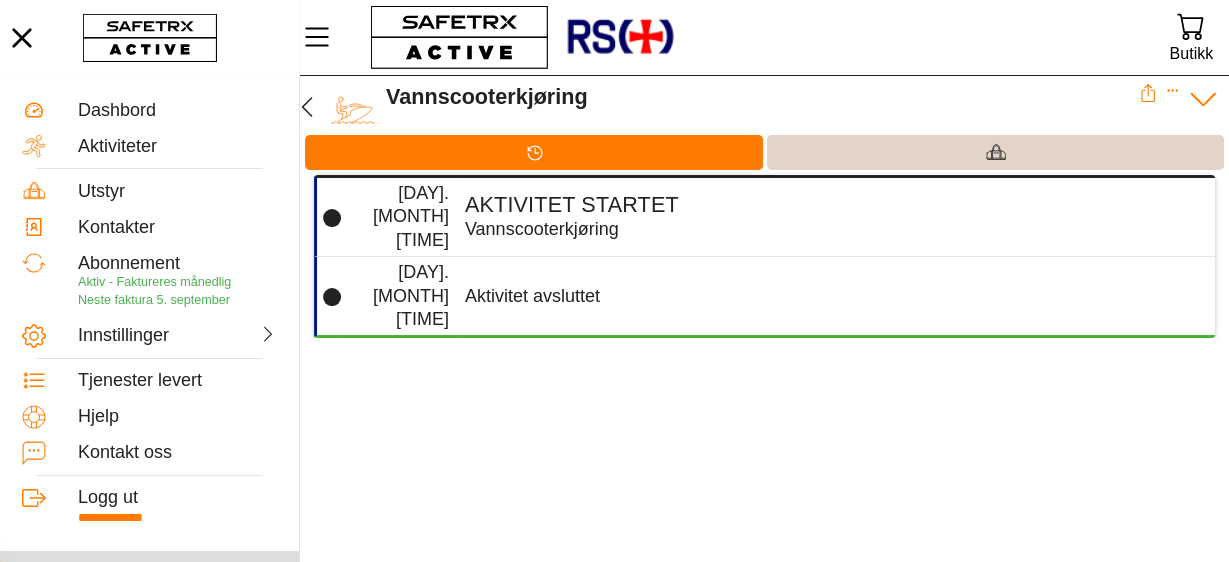 click at bounding box center (996, 152) 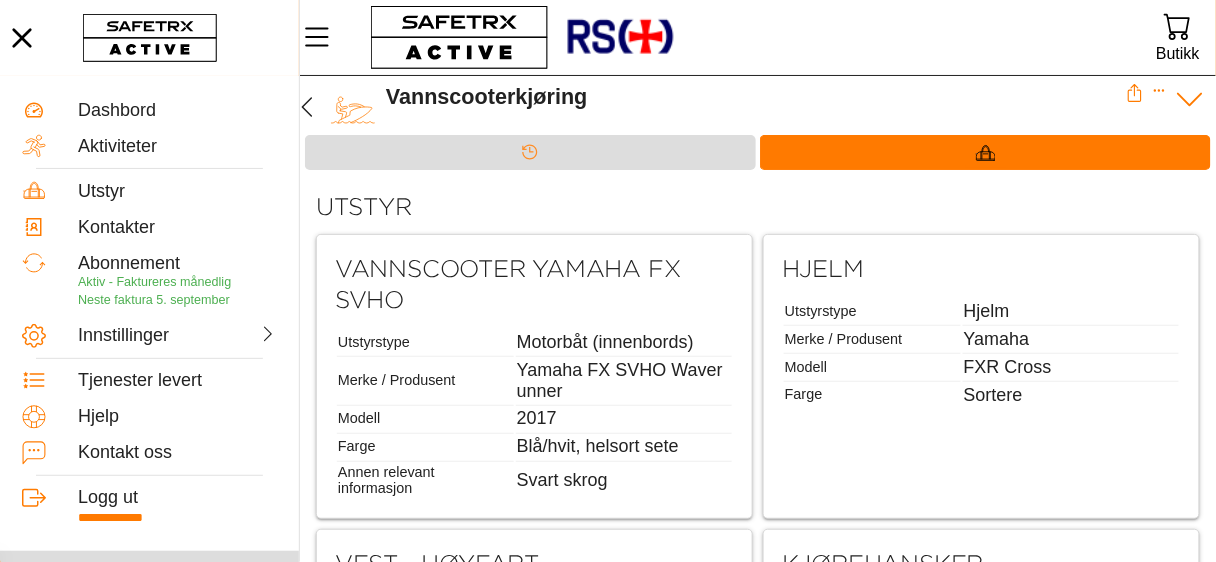click 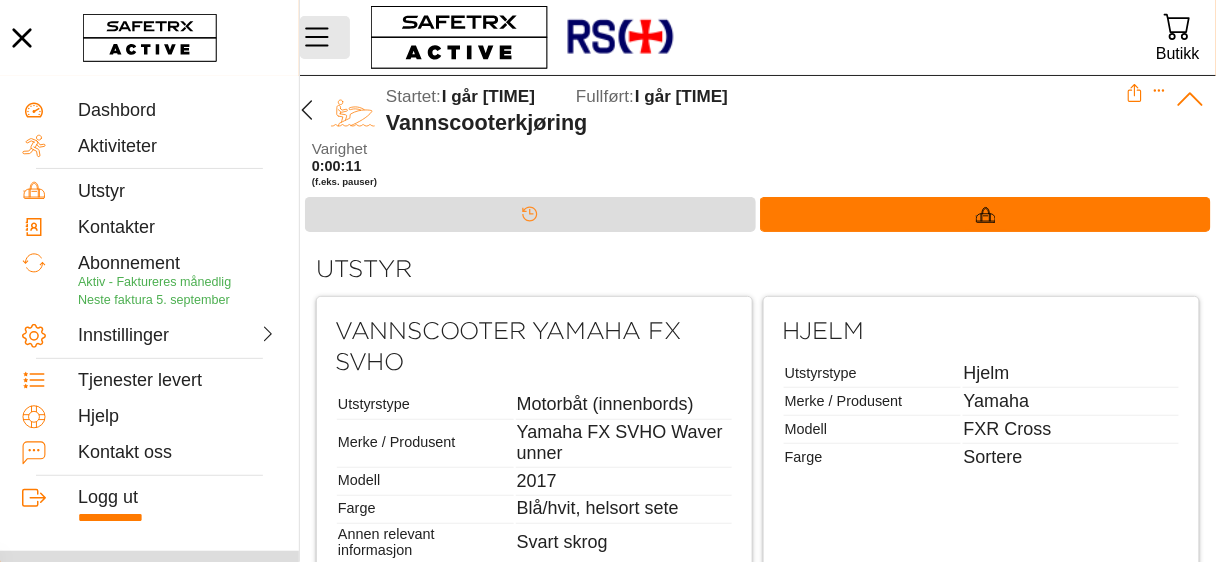 click 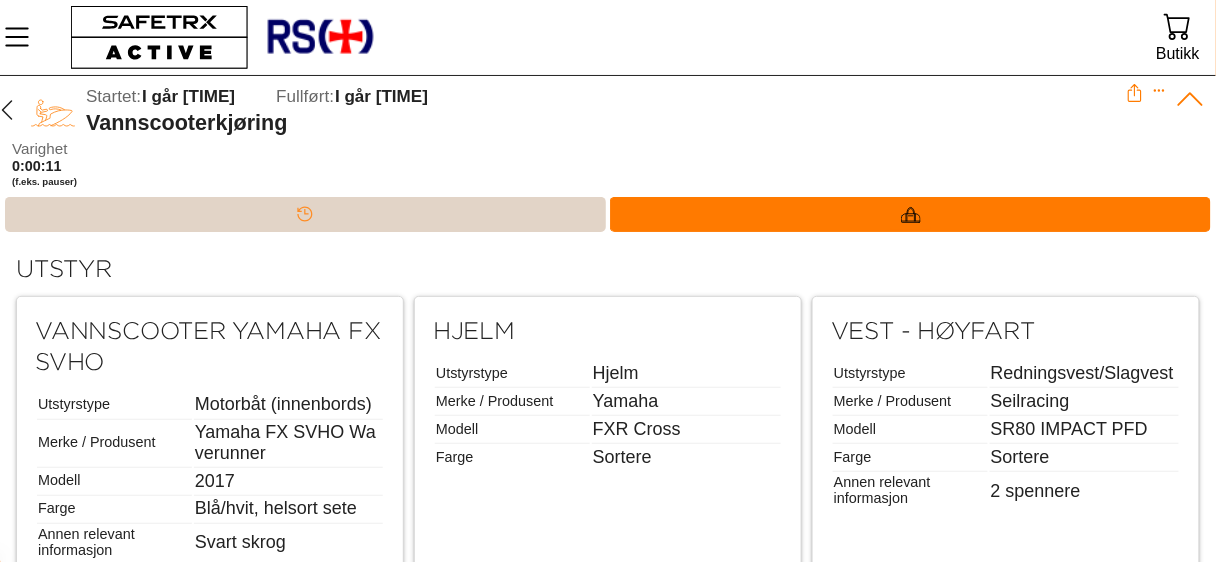 click on "Tidslinje" at bounding box center [305, 214] 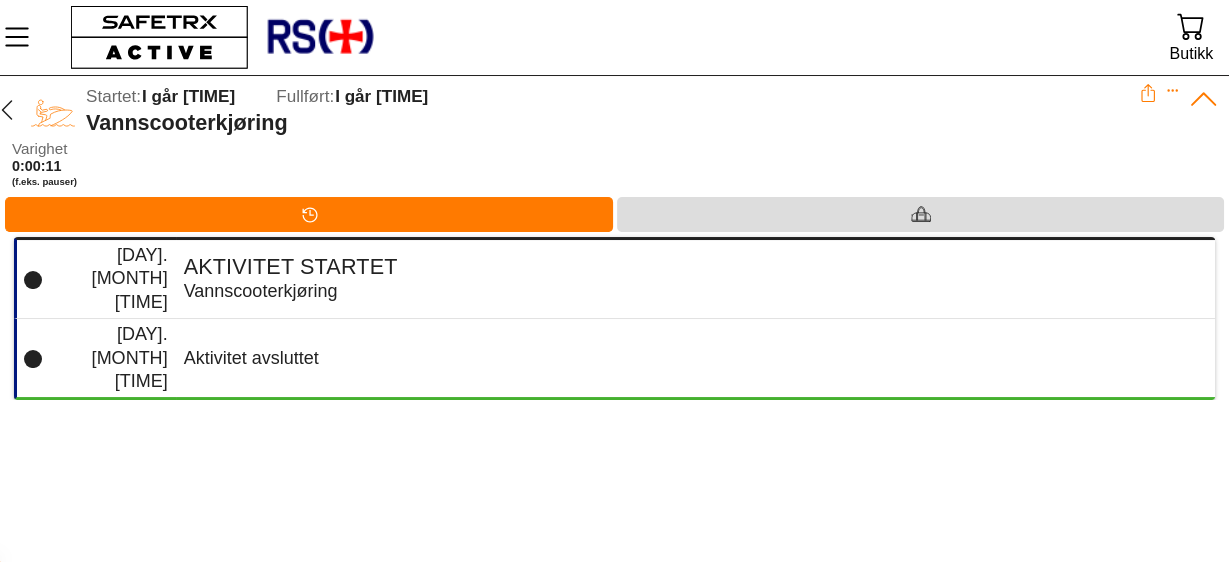 click at bounding box center [53, 110] 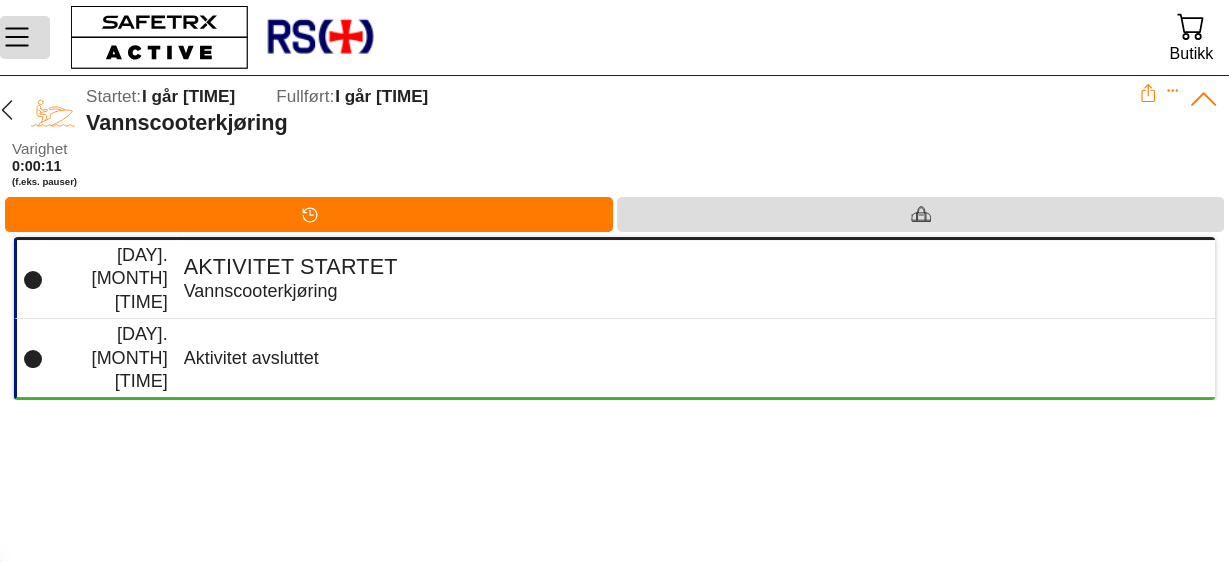 drag, startPoint x: 12, startPoint y: 19, endPoint x: 17, endPoint y: 28, distance: 10.29563 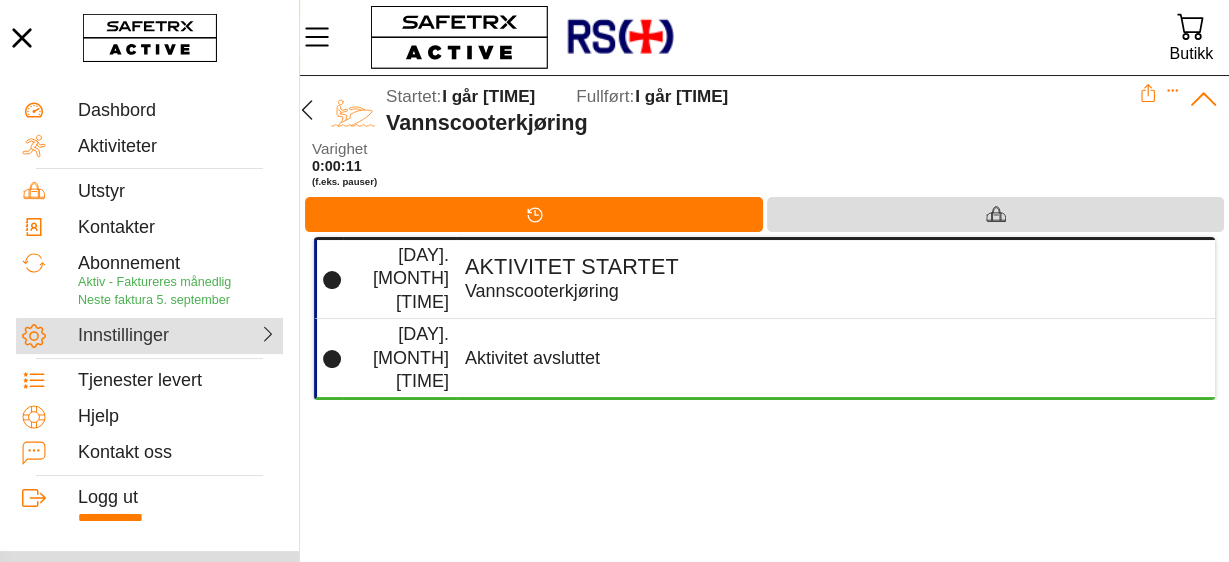 click on "Innstillinger" at bounding box center (123, 335) 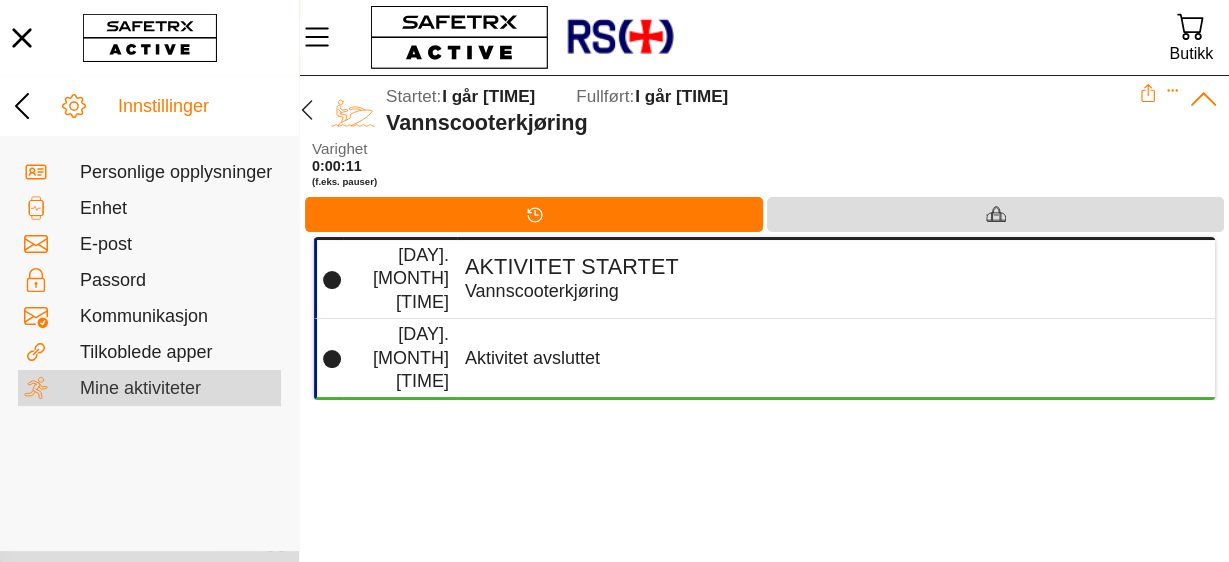 click on "Mine aktiviteter" at bounding box center (140, 388) 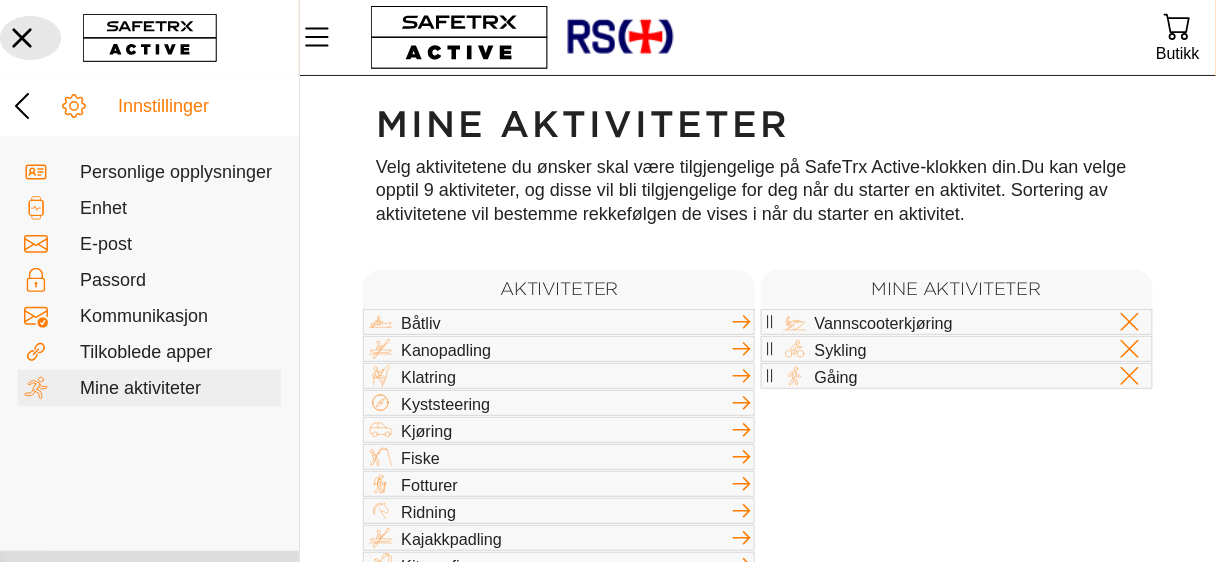 click 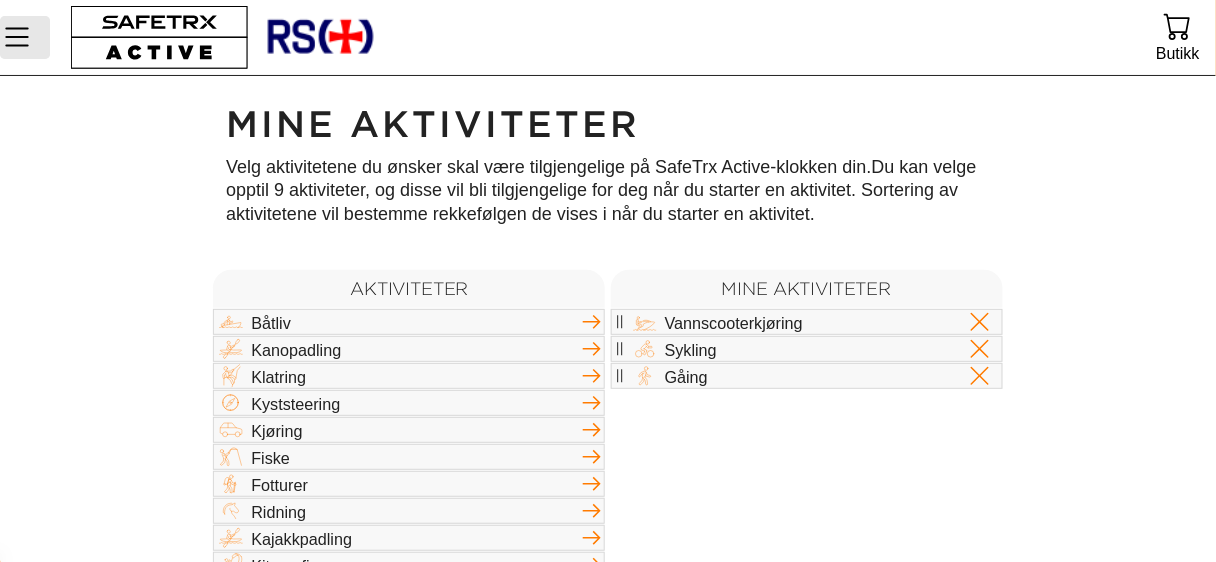 click 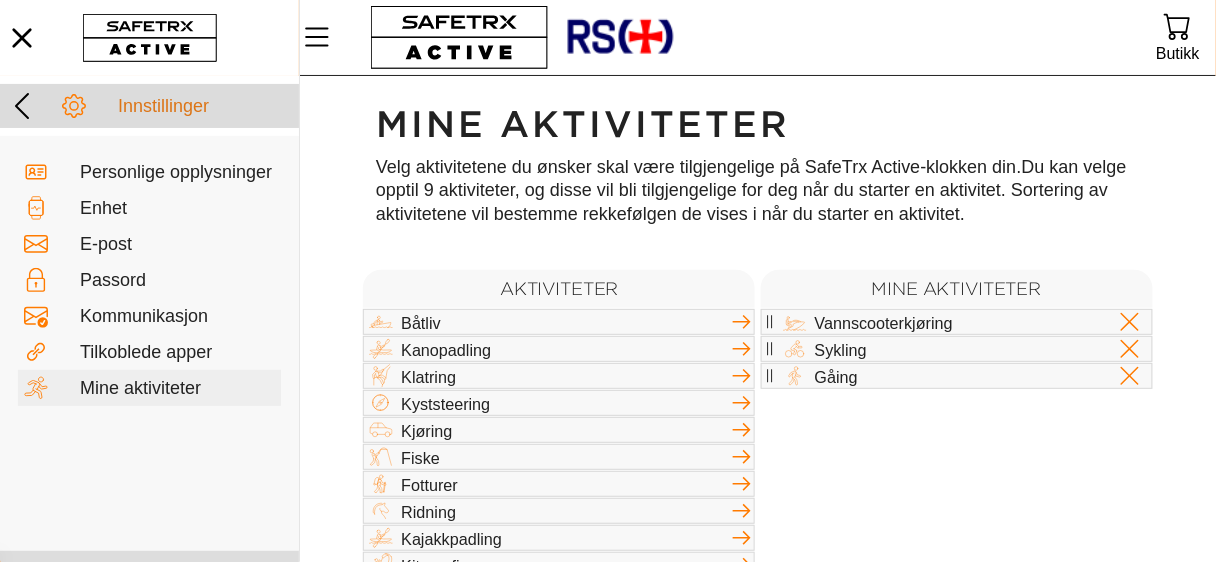 click 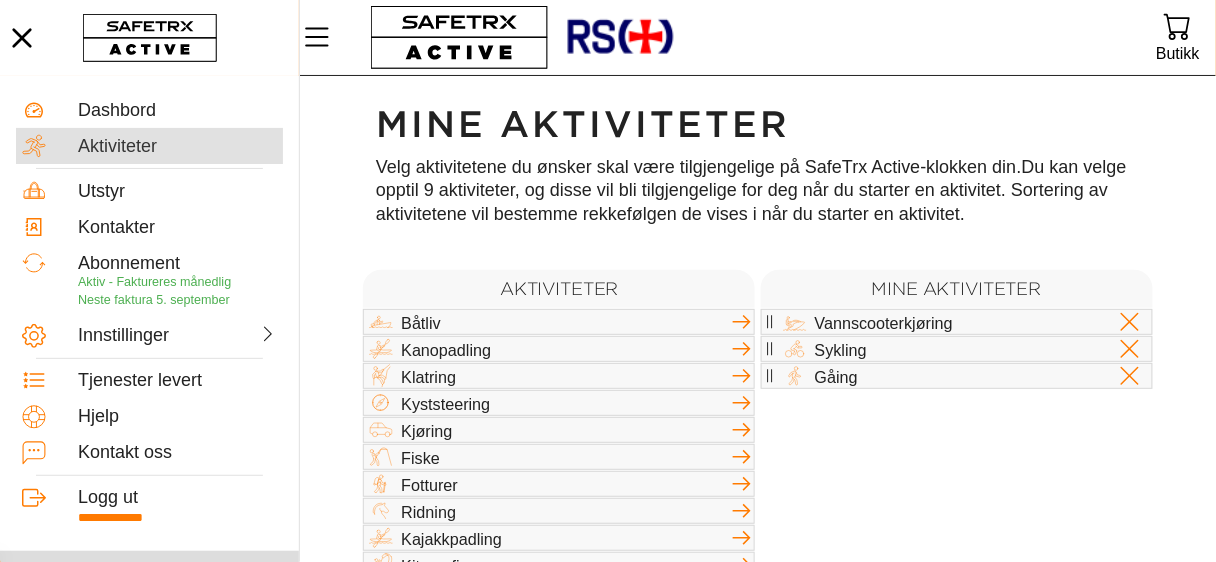 click on "Aktiviteter" at bounding box center [117, 146] 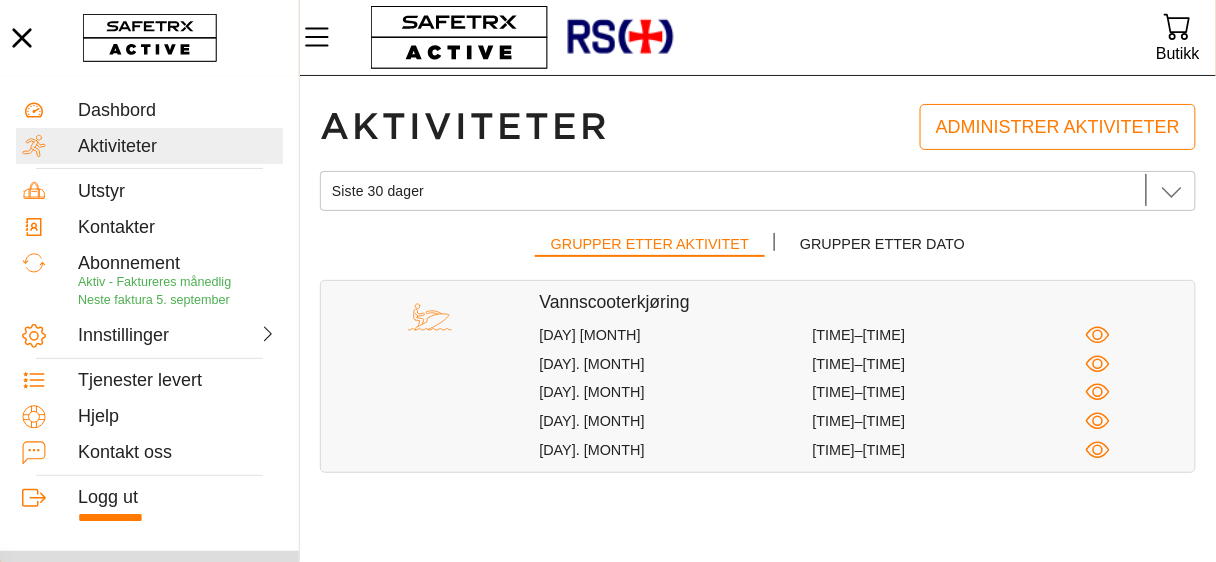 click on "[TIME]–[TIME]" at bounding box center (859, 335) 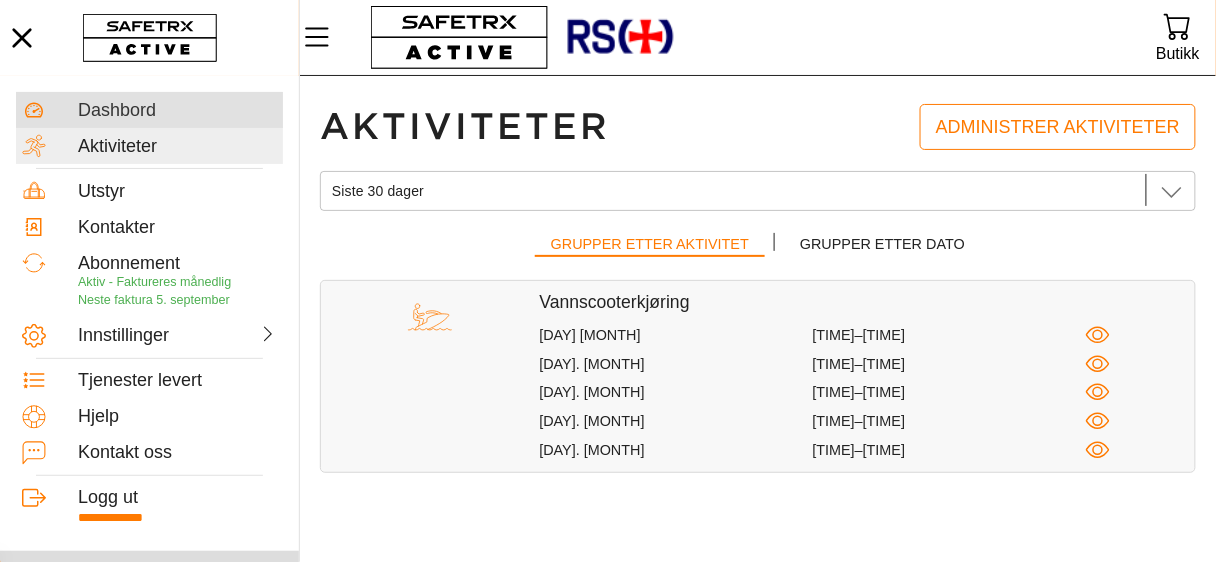 click on "Dashbord" at bounding box center [117, 110] 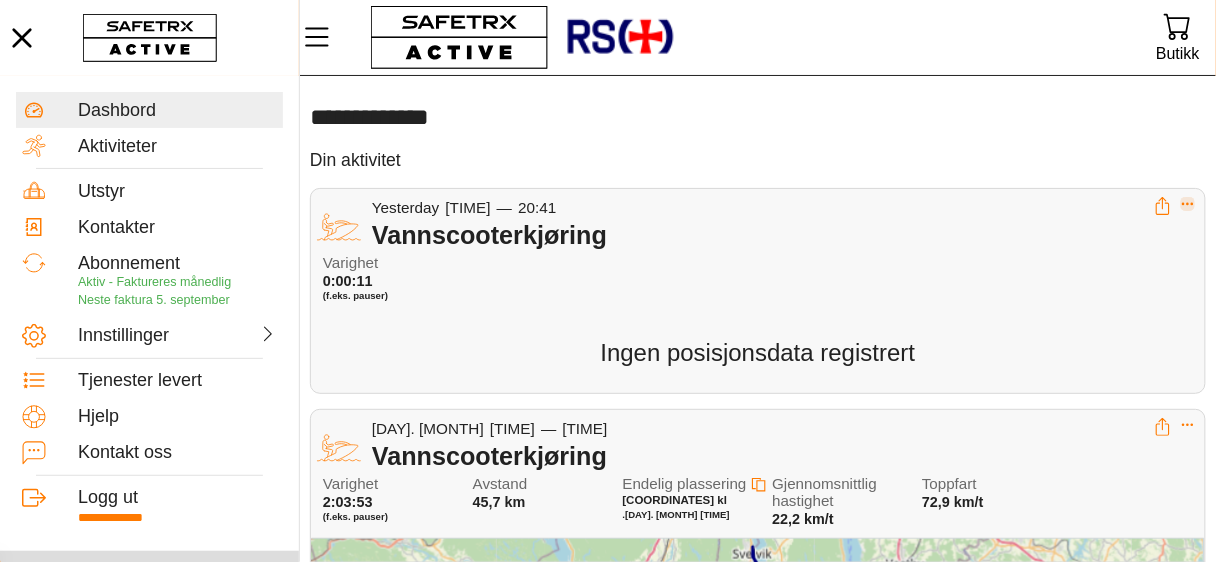 click 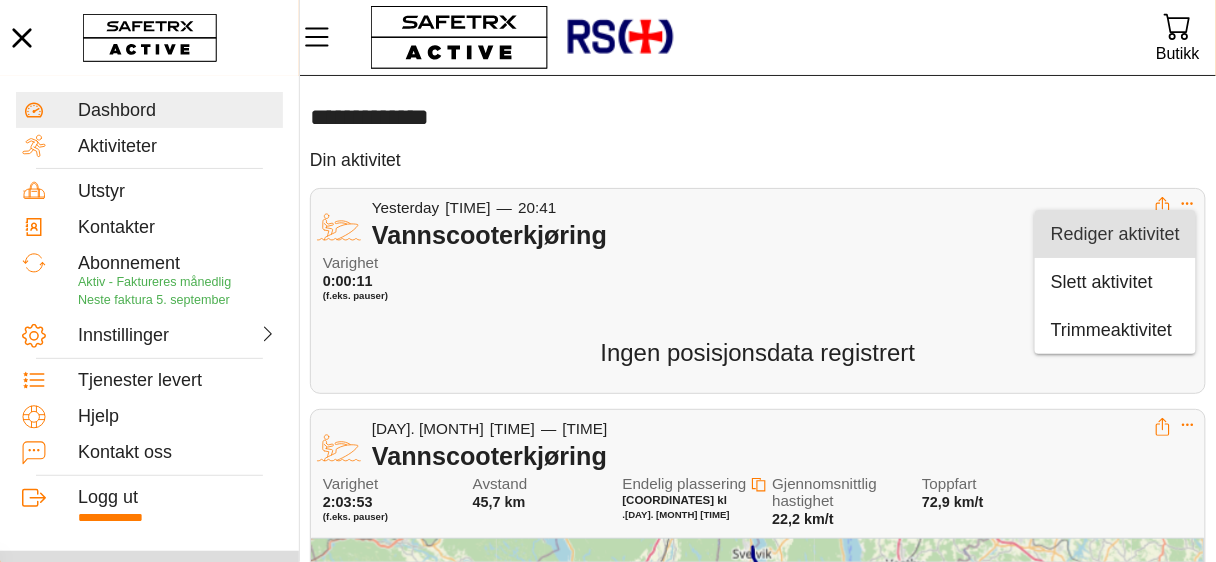 click on "Rediger aktivitet" at bounding box center (1115, 234) 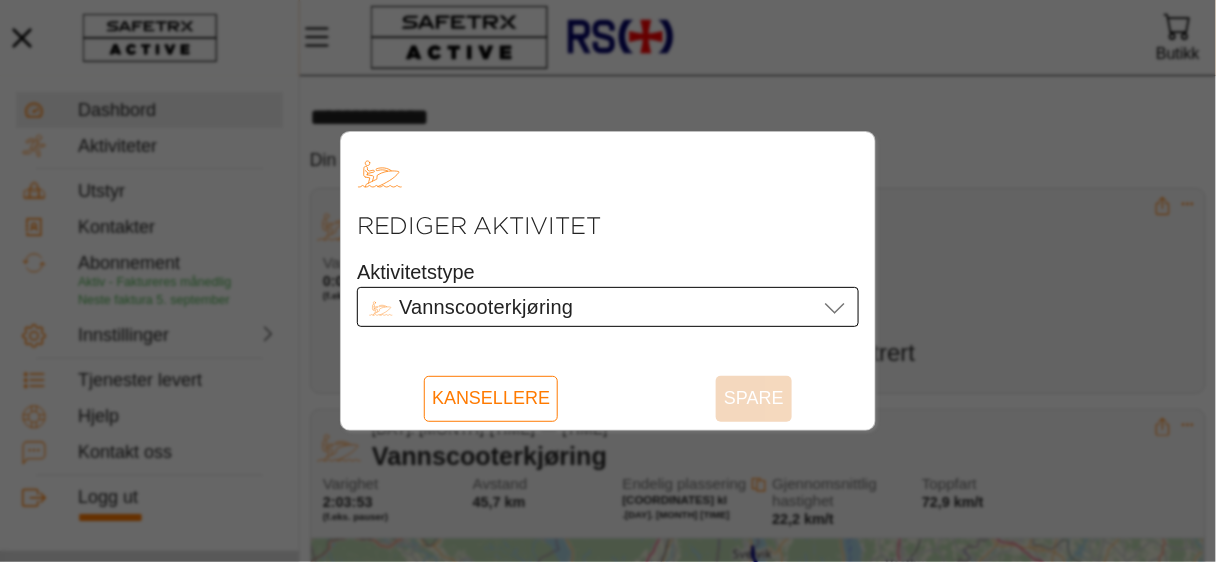 click 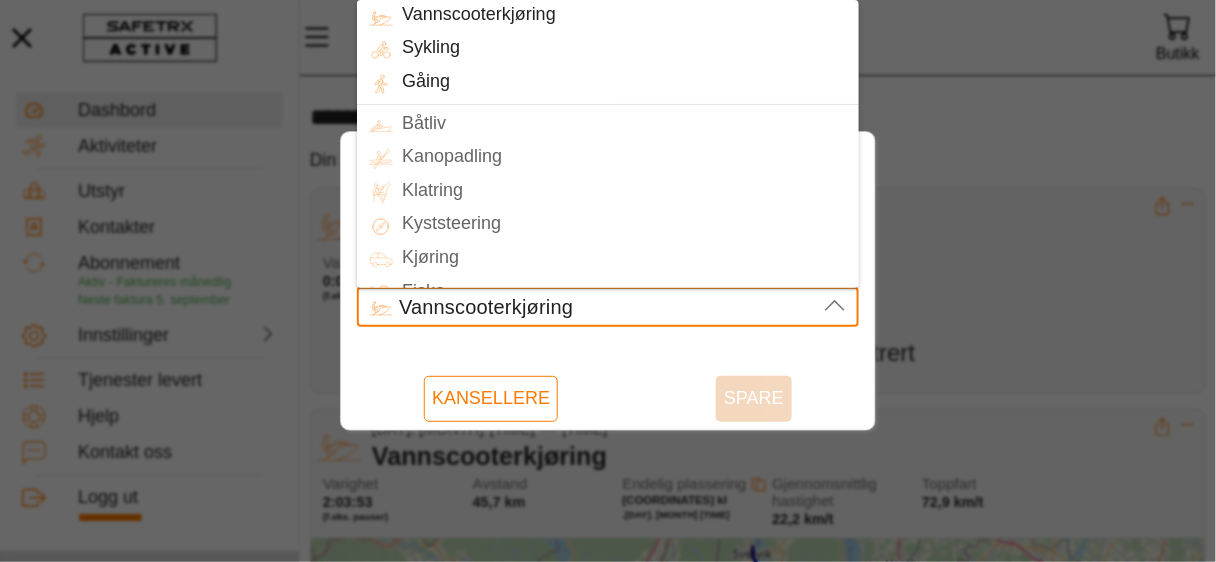 click 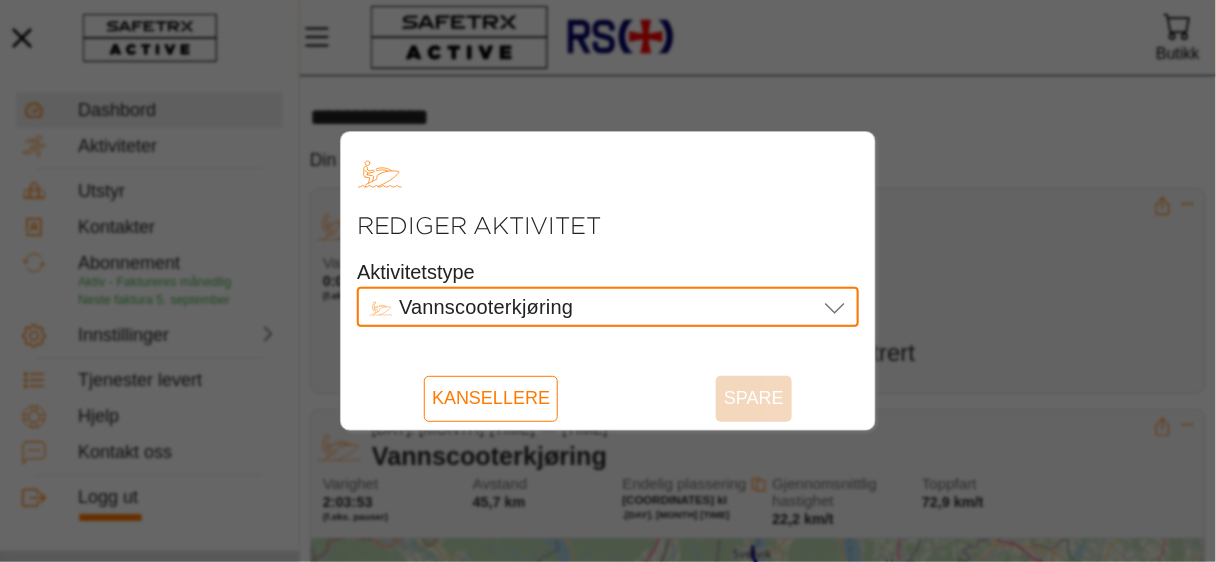 click at bounding box center (608, 281) 